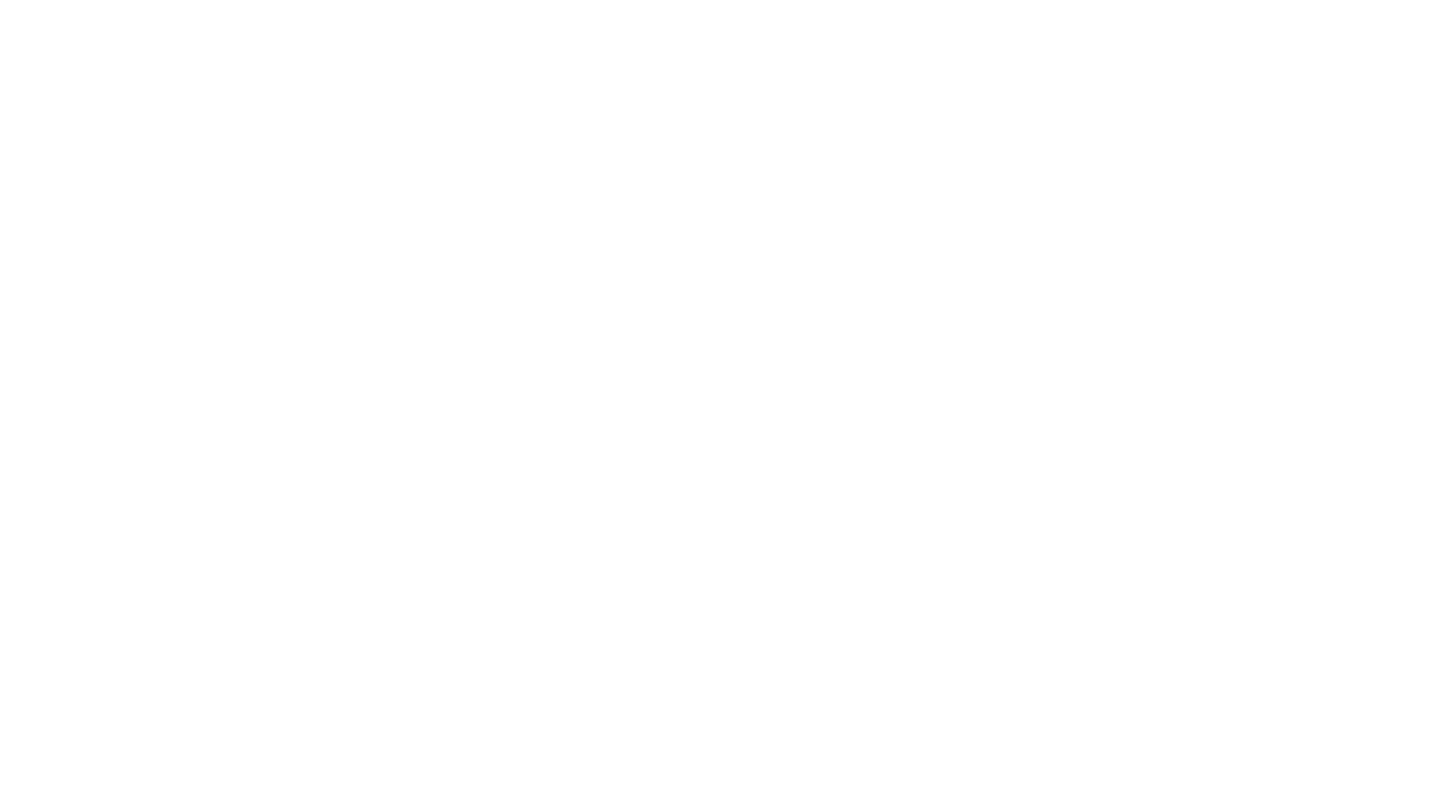 scroll, scrollTop: 0, scrollLeft: 0, axis: both 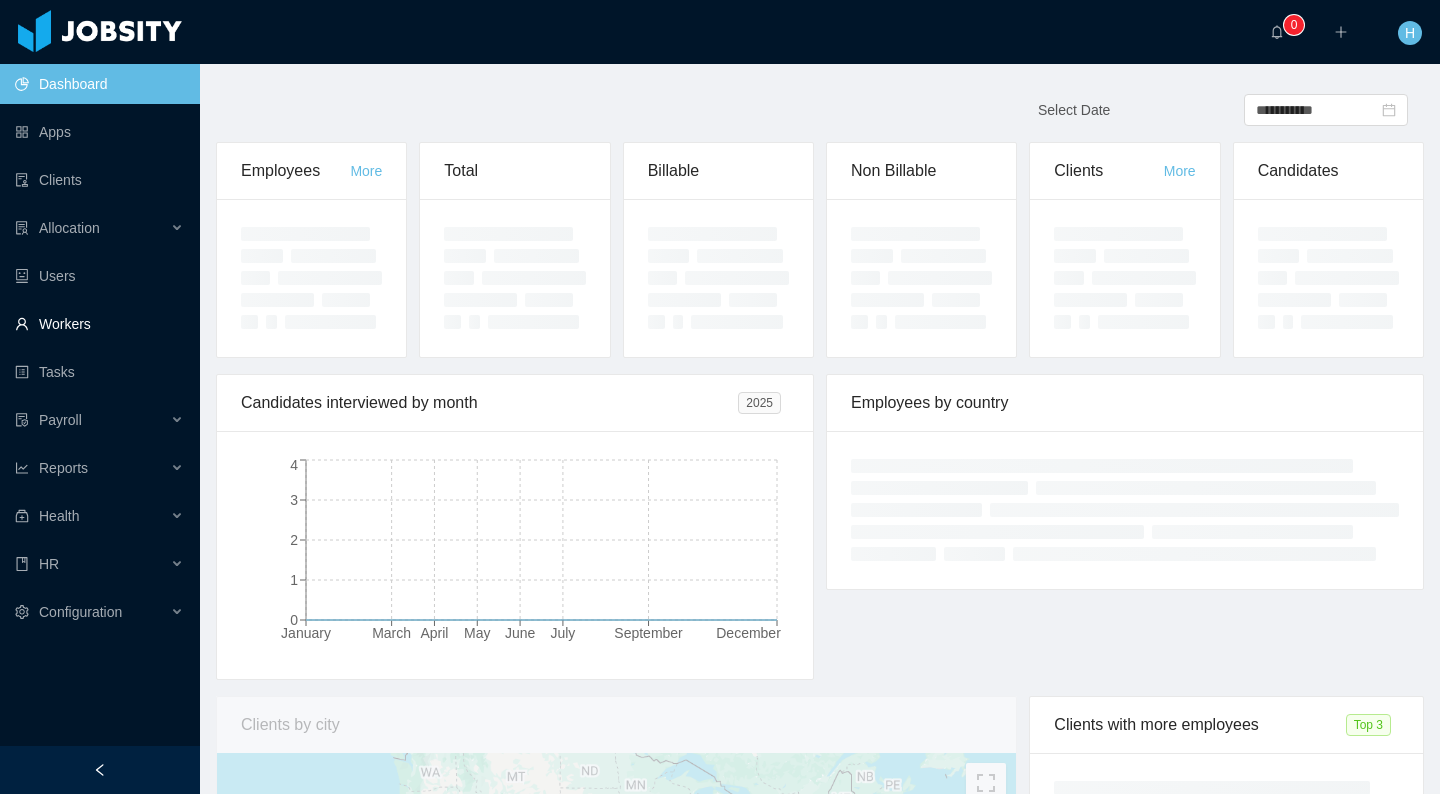 click on "Workers" at bounding box center (99, 324) 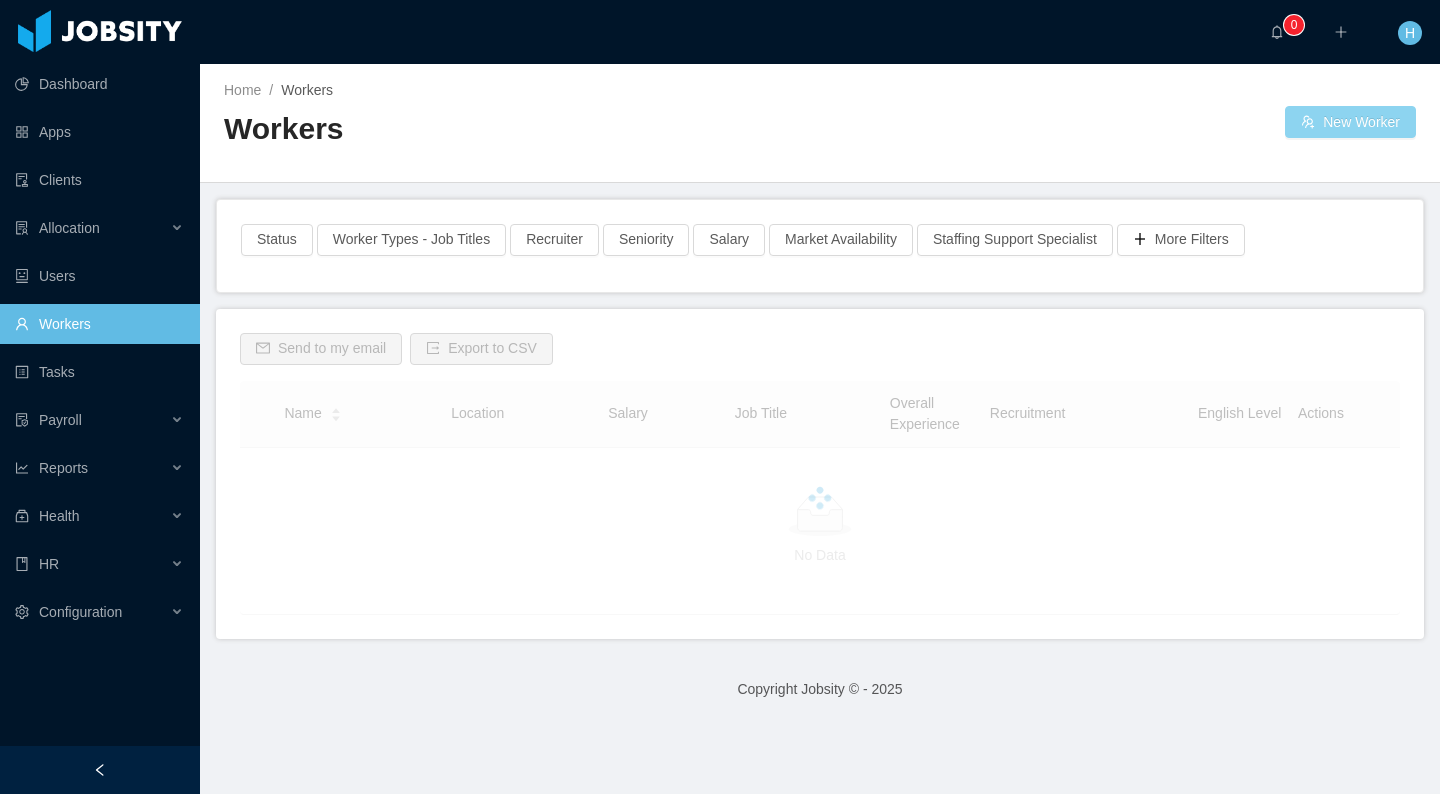 click on "New Worker" at bounding box center (1350, 122) 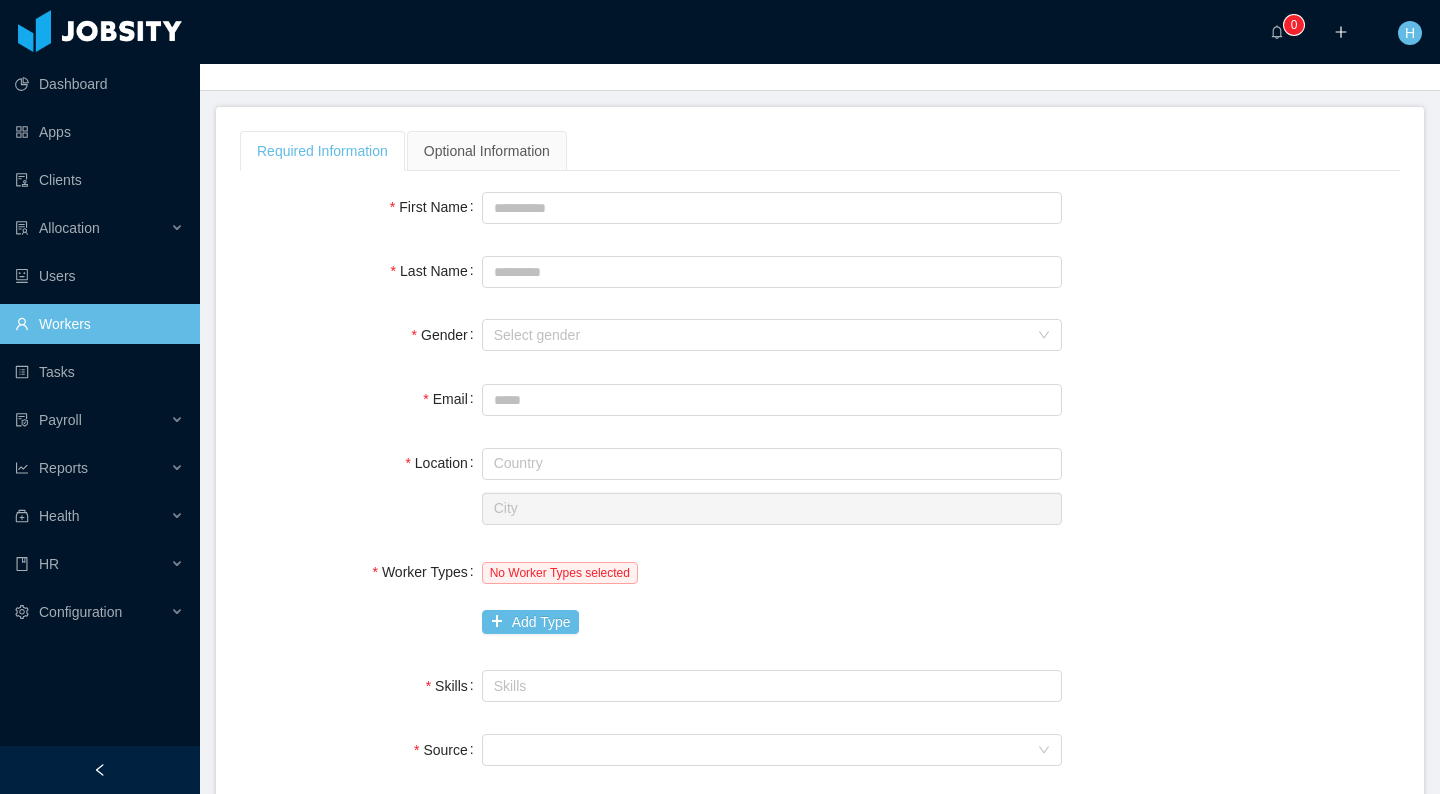 scroll, scrollTop: 106, scrollLeft: 0, axis: vertical 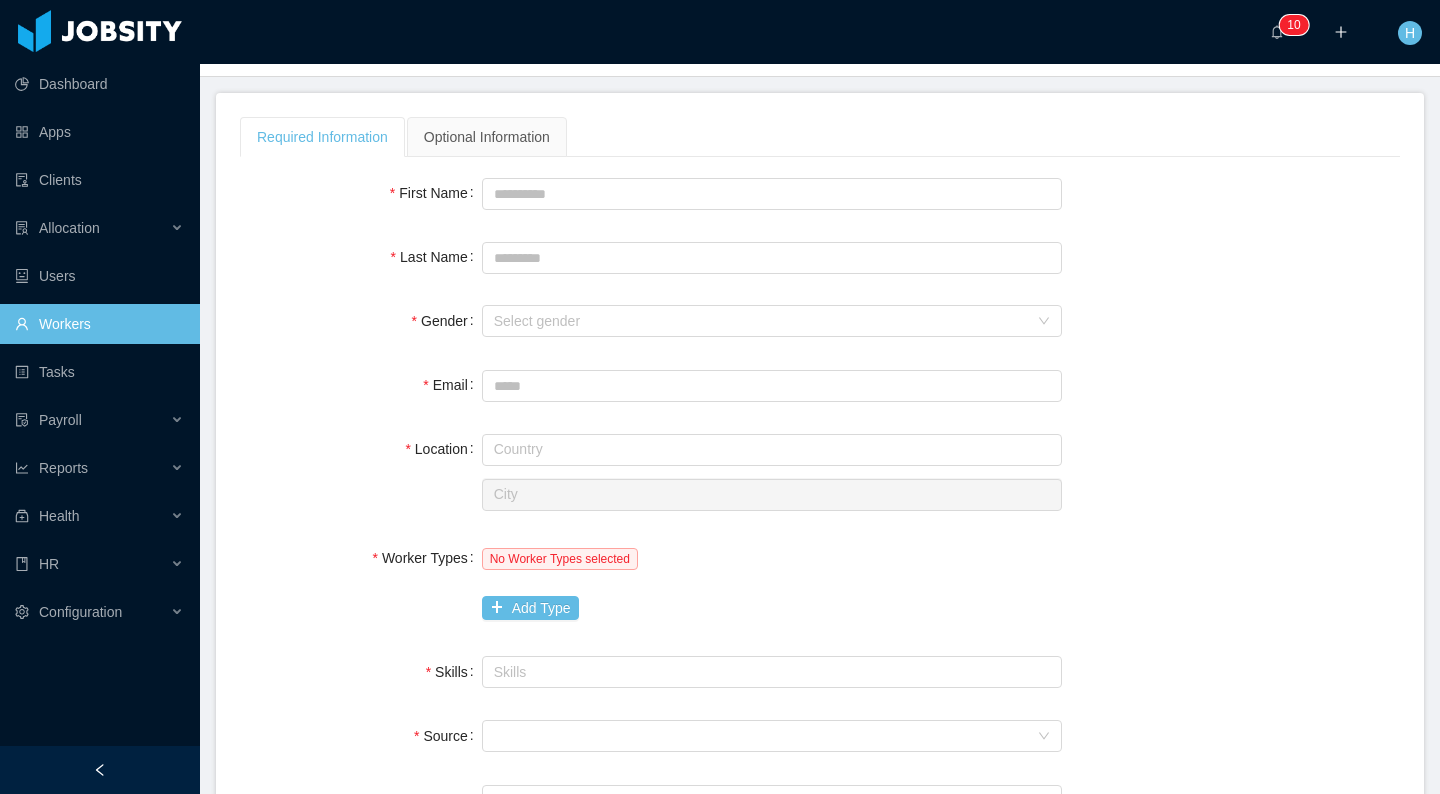 click on "Required Information Optional Information" at bounding box center (820, 137) 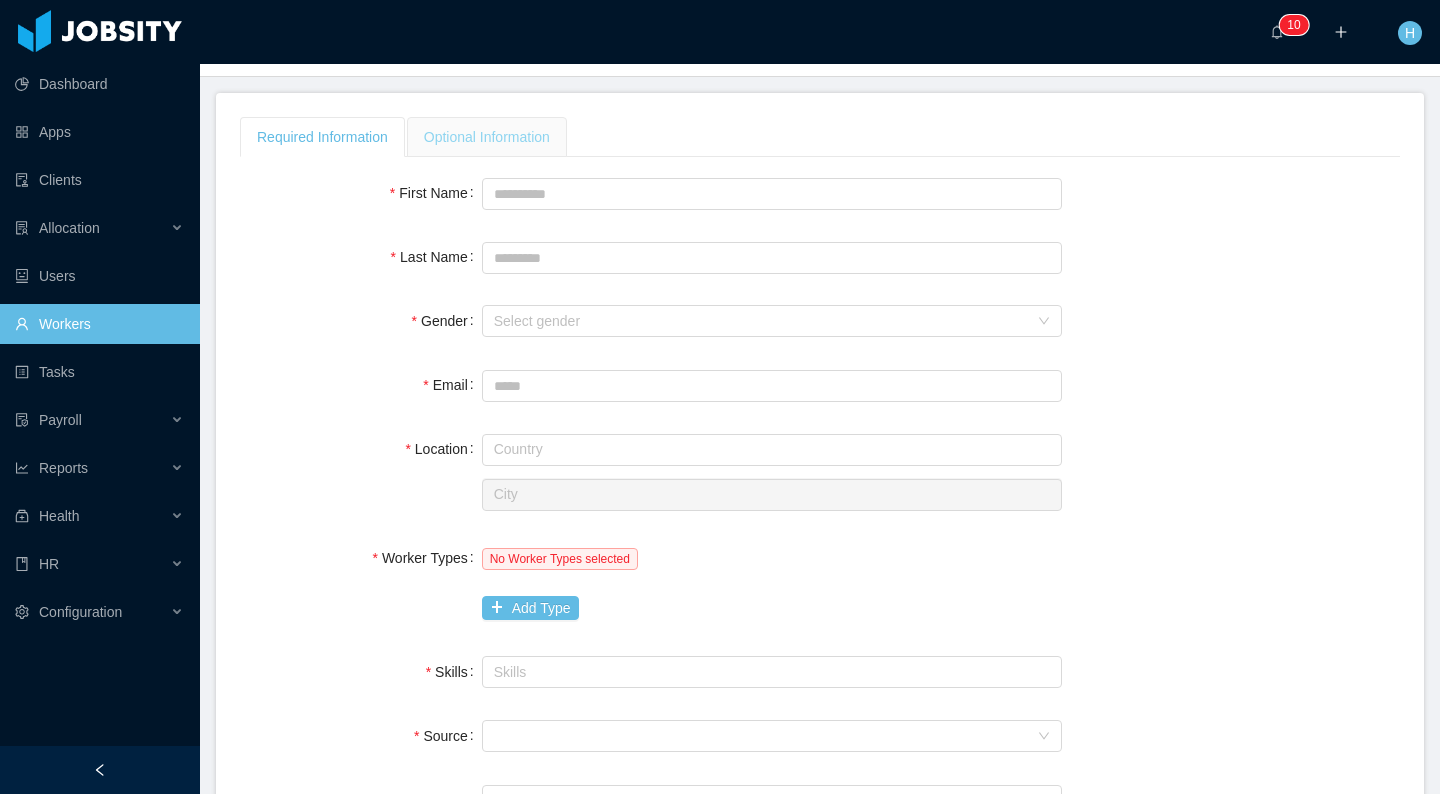 click on "Optional Information" at bounding box center (487, 137) 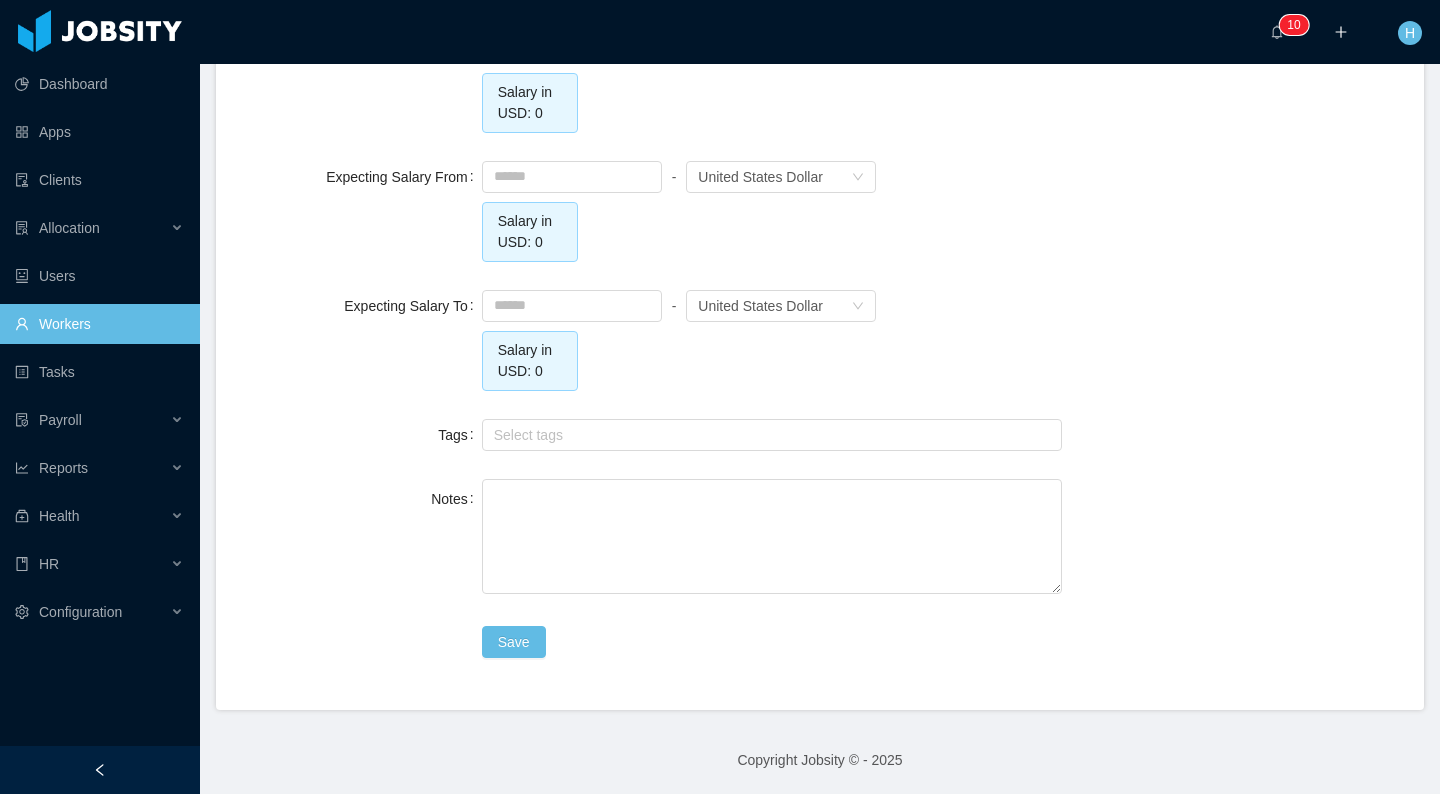 scroll, scrollTop: 0, scrollLeft: 0, axis: both 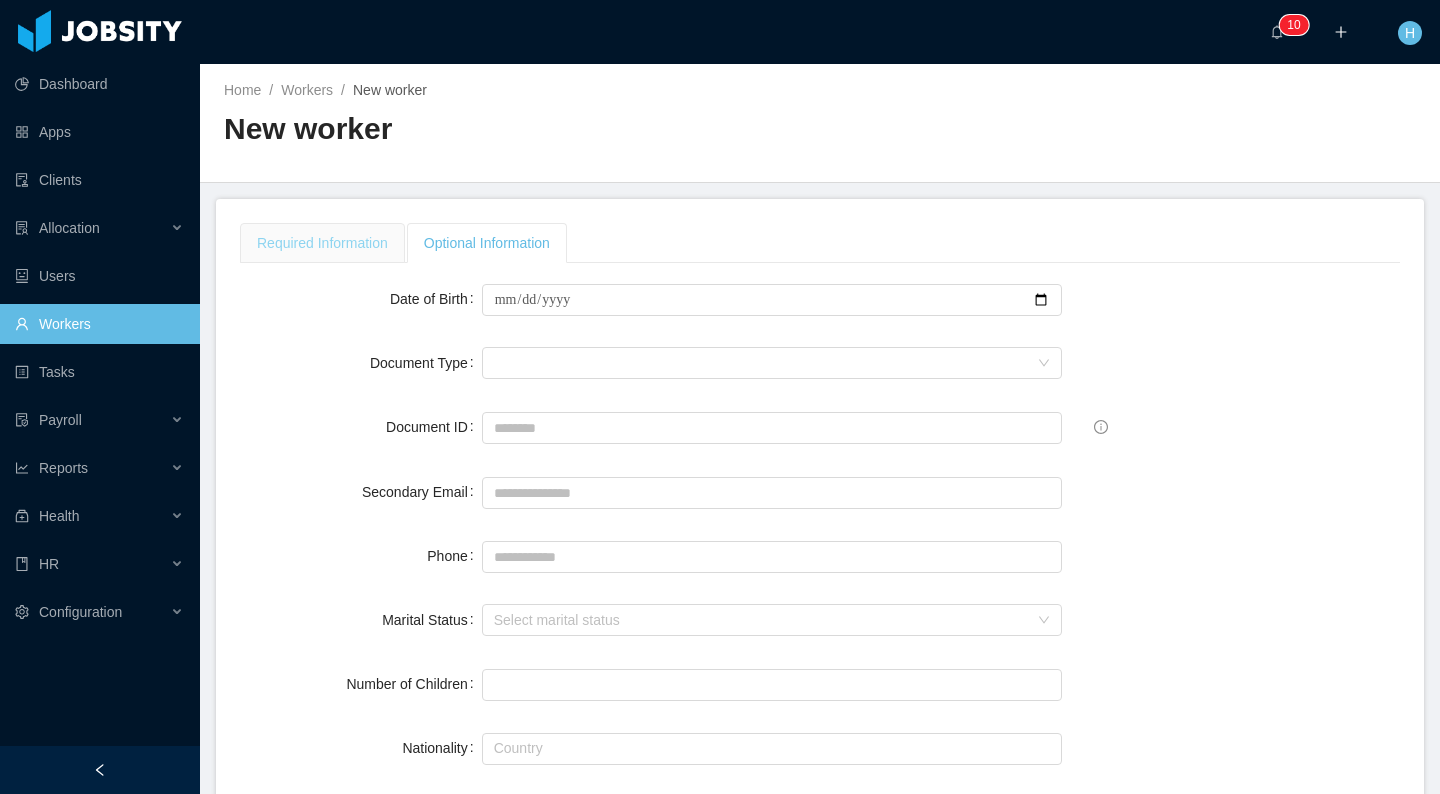 click on "Required Information" at bounding box center [322, 243] 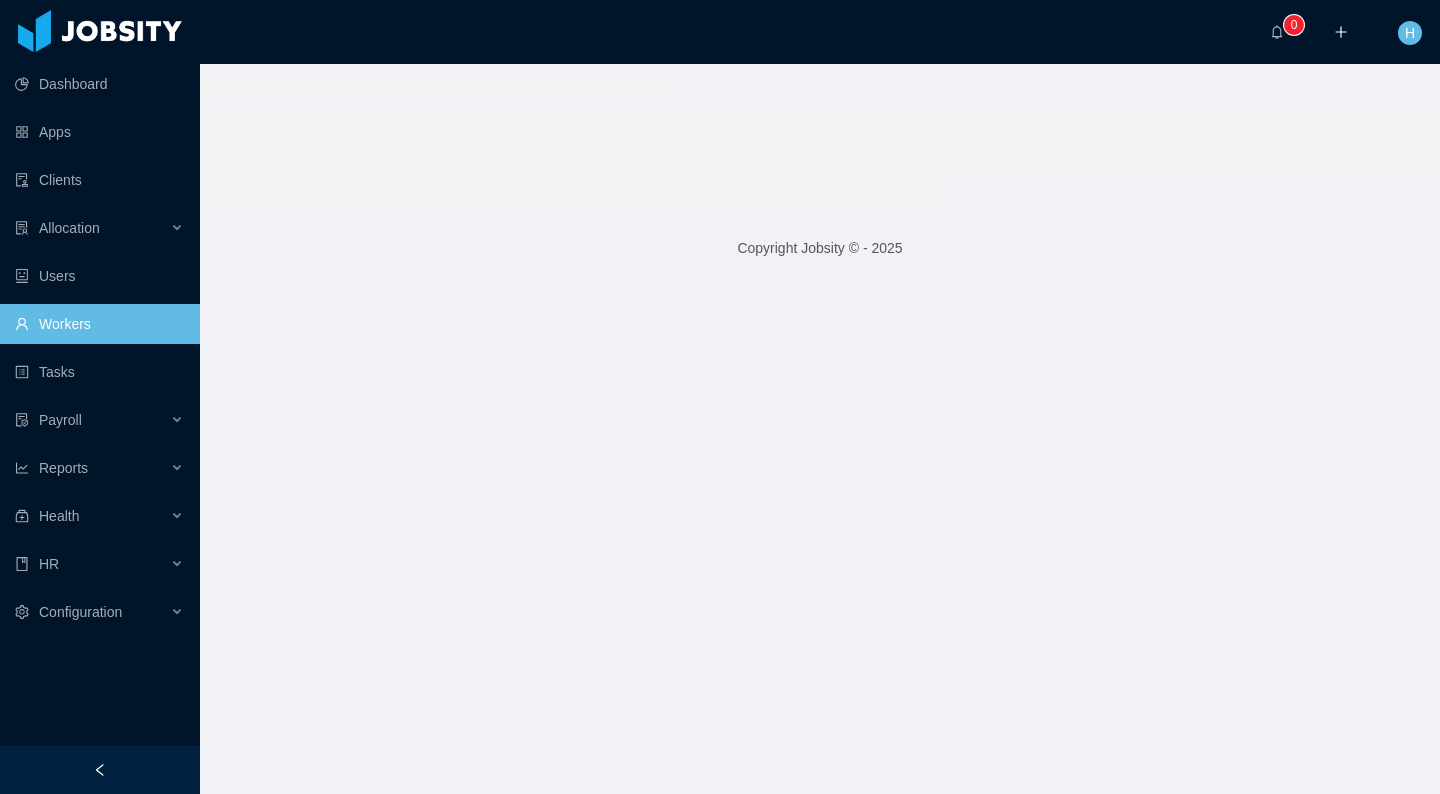 scroll, scrollTop: 0, scrollLeft: 0, axis: both 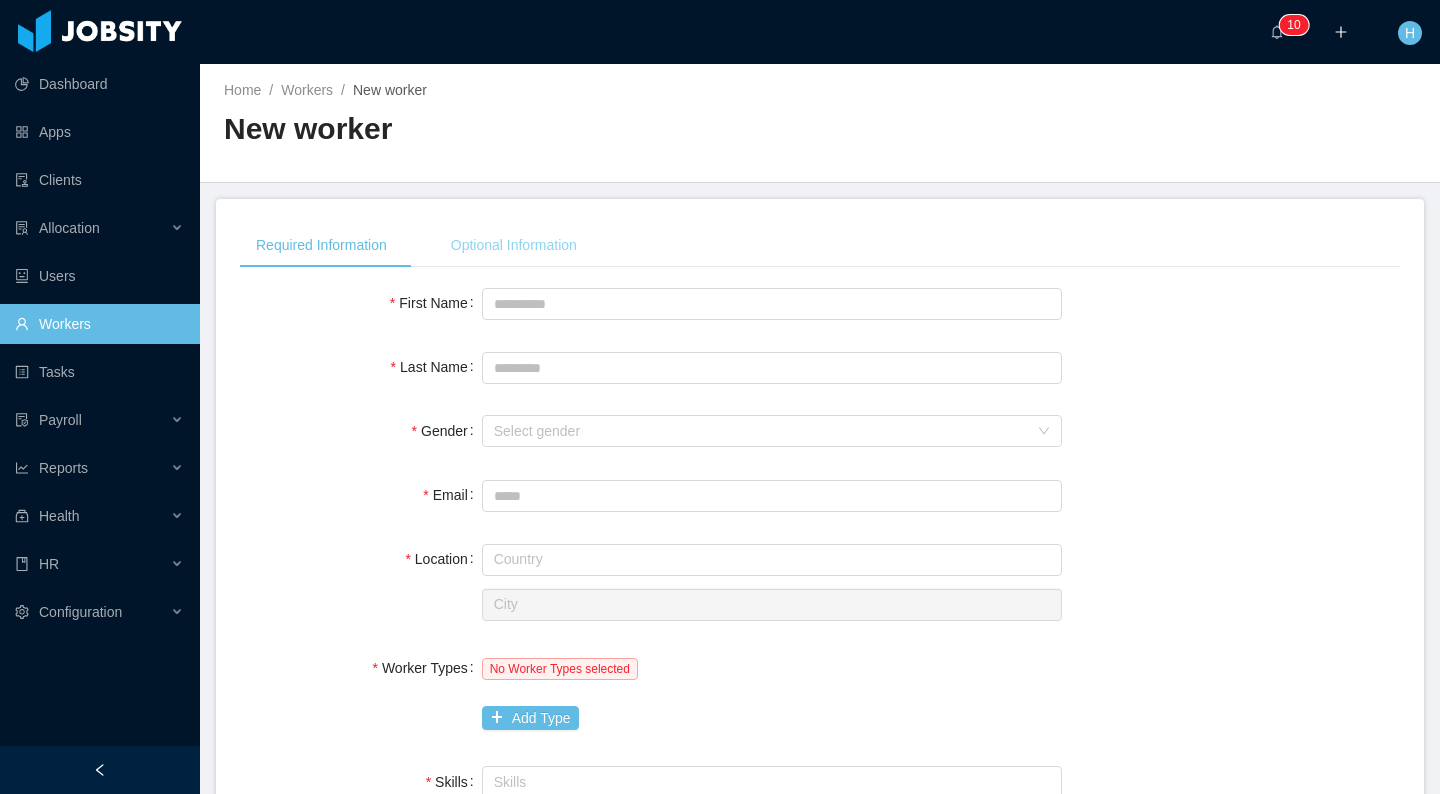 click on "Optional Information" at bounding box center (514, 245) 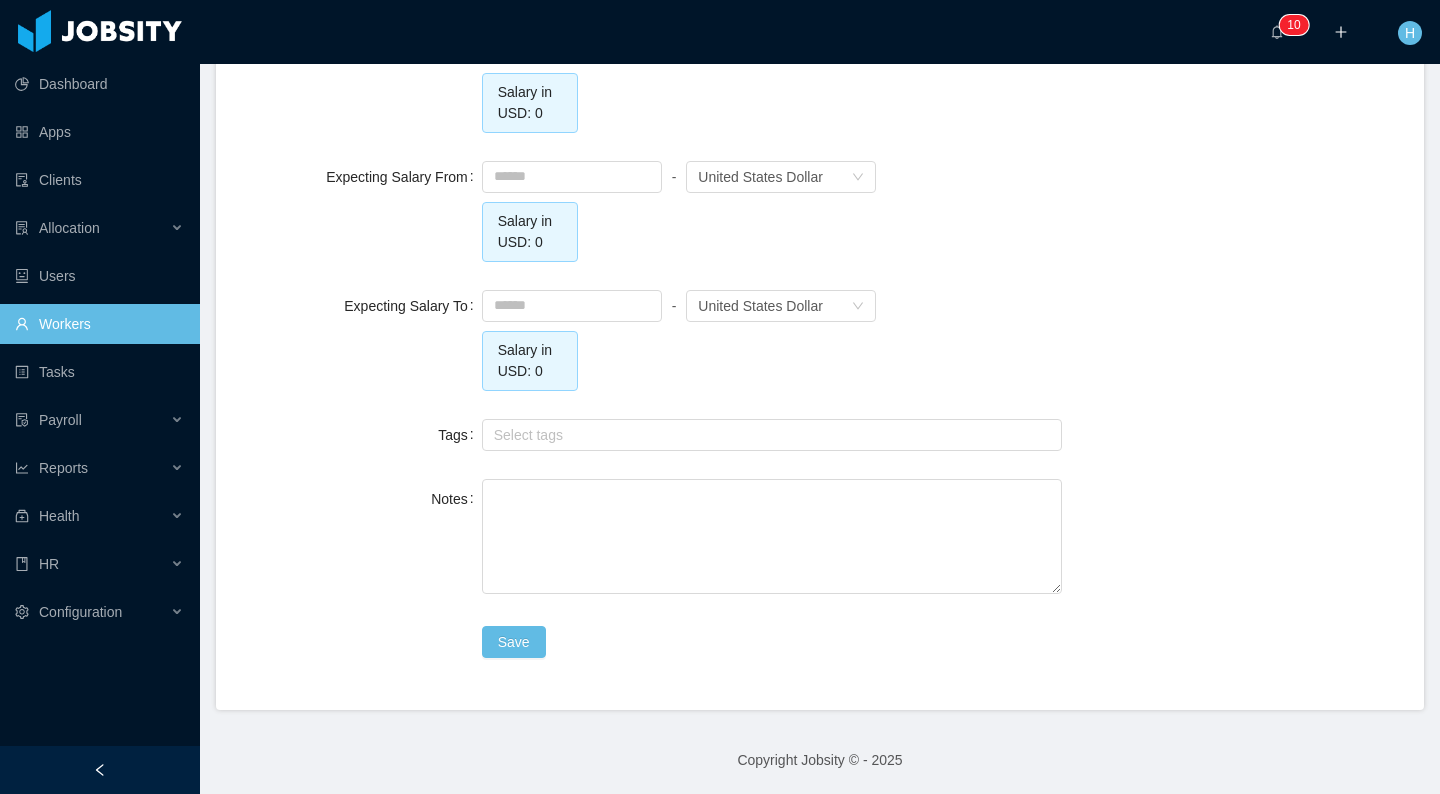 scroll, scrollTop: 0, scrollLeft: 0, axis: both 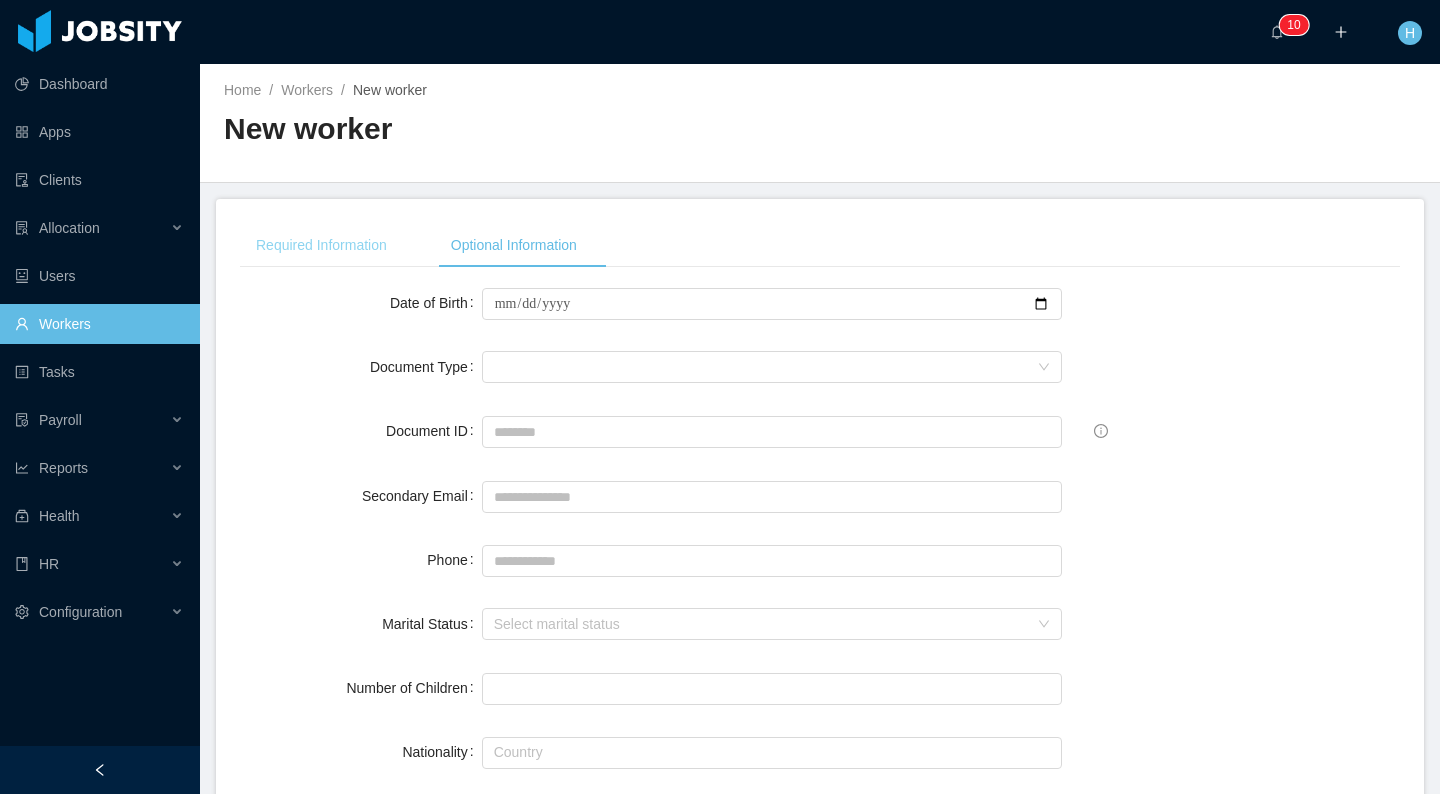 click on "Required Information" at bounding box center [321, 245] 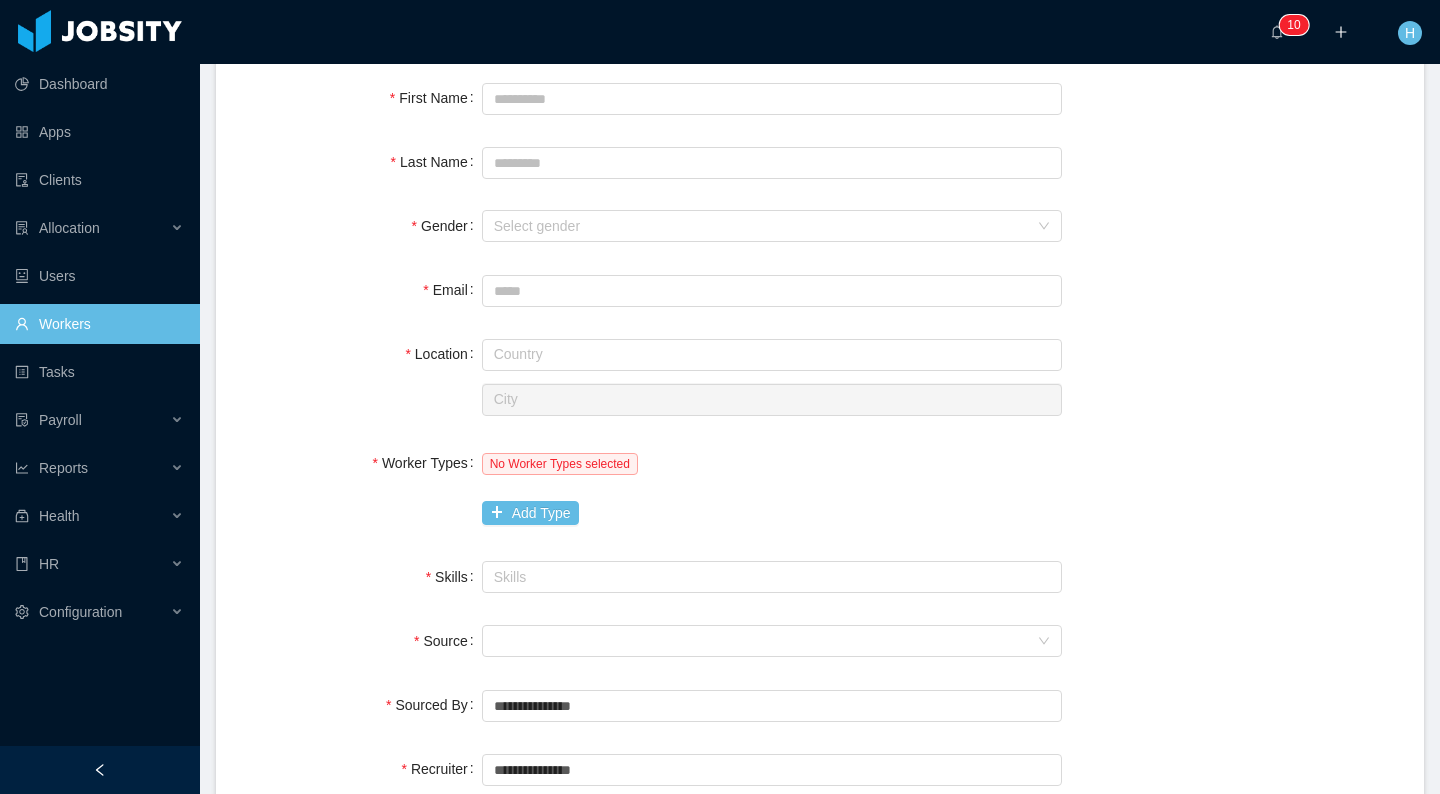 scroll, scrollTop: 0, scrollLeft: 0, axis: both 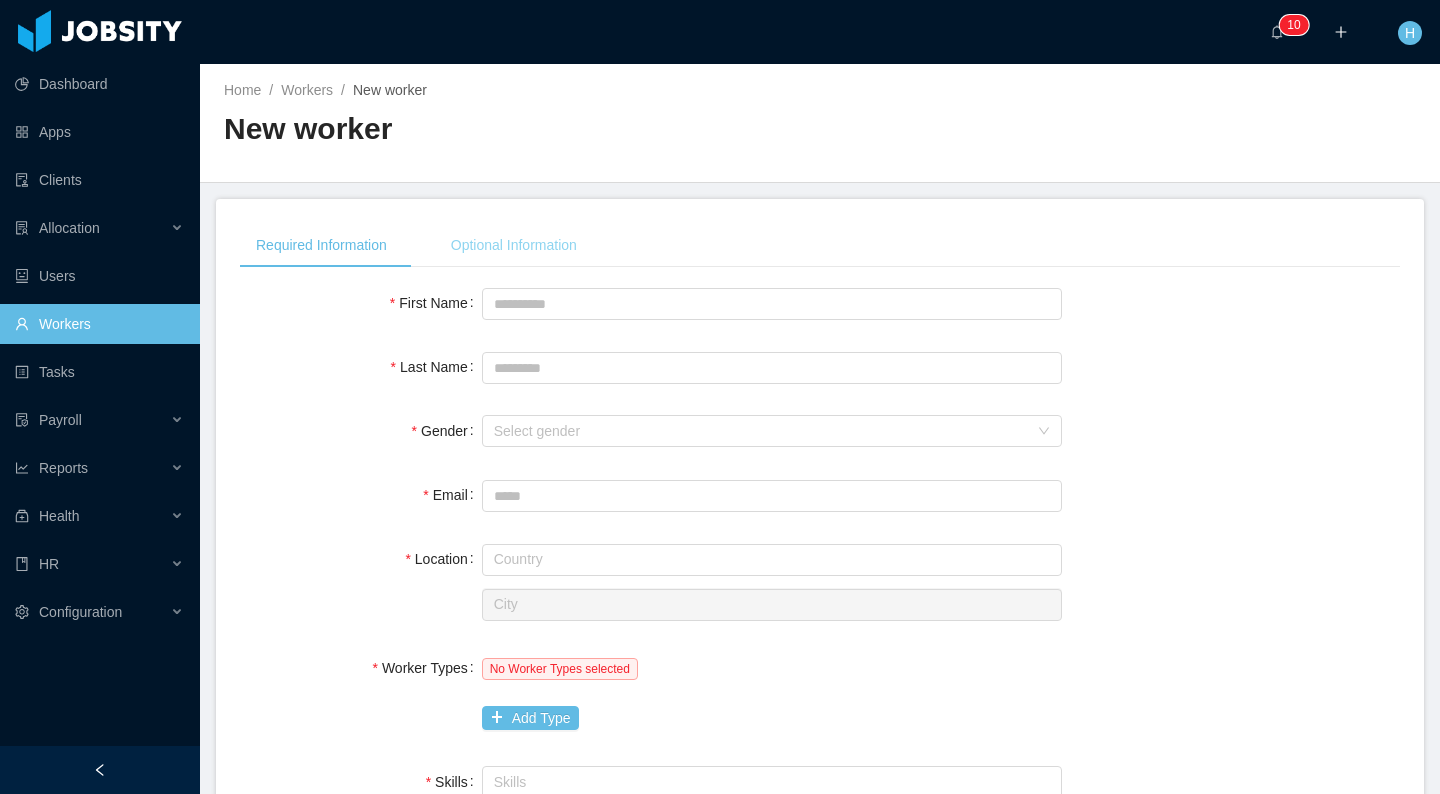 click on "Optional Information" at bounding box center (514, 245) 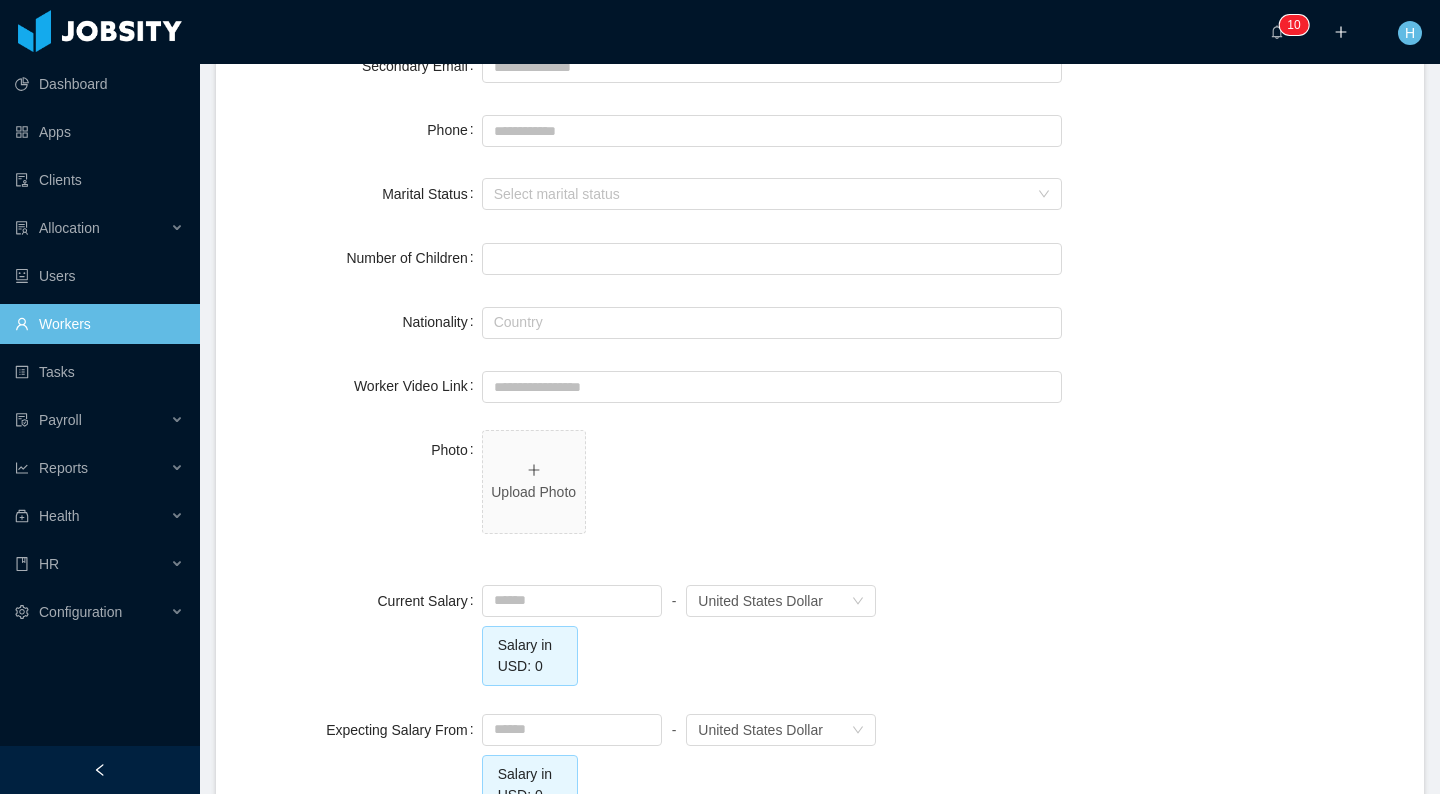 scroll, scrollTop: 0, scrollLeft: 0, axis: both 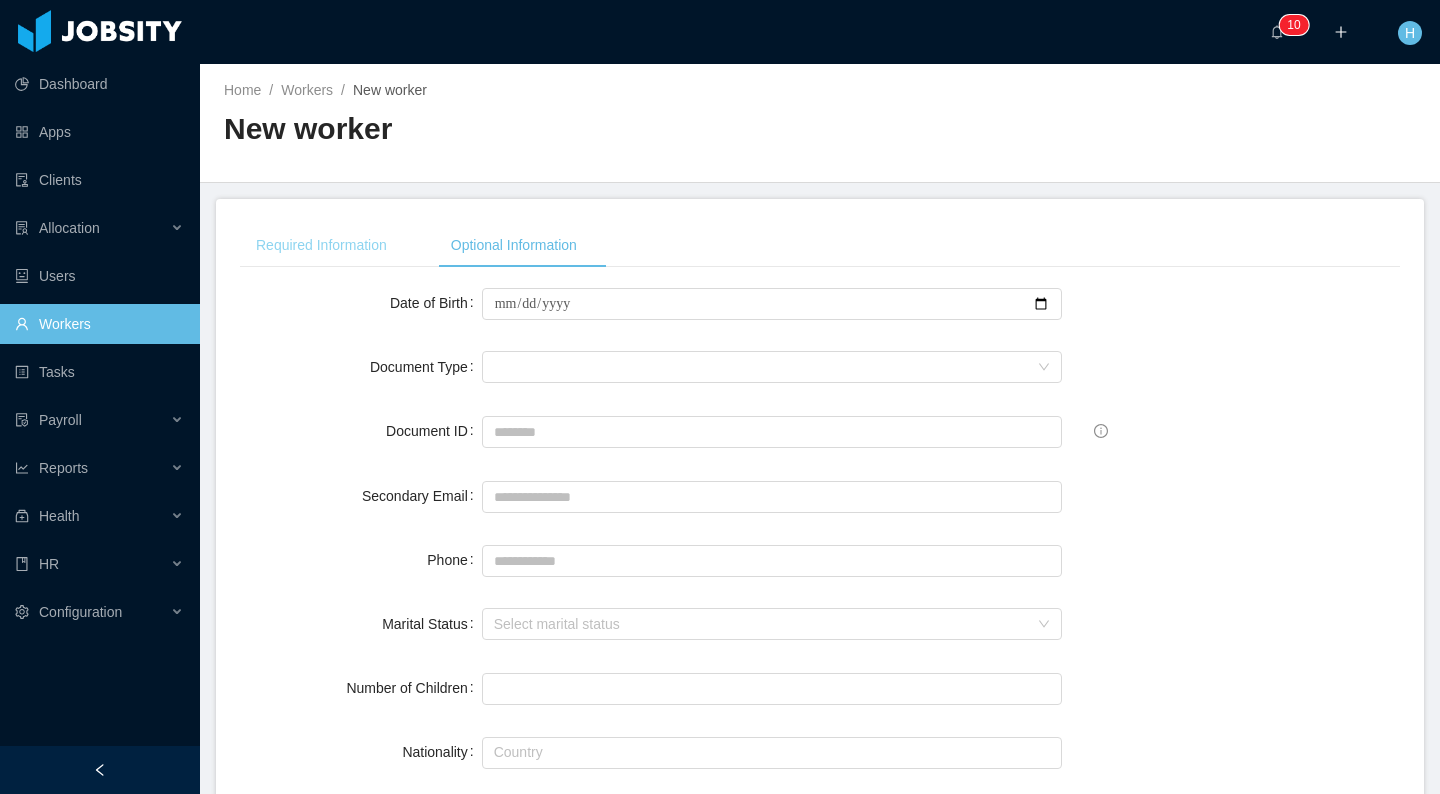 click on "Required Information" at bounding box center [321, 245] 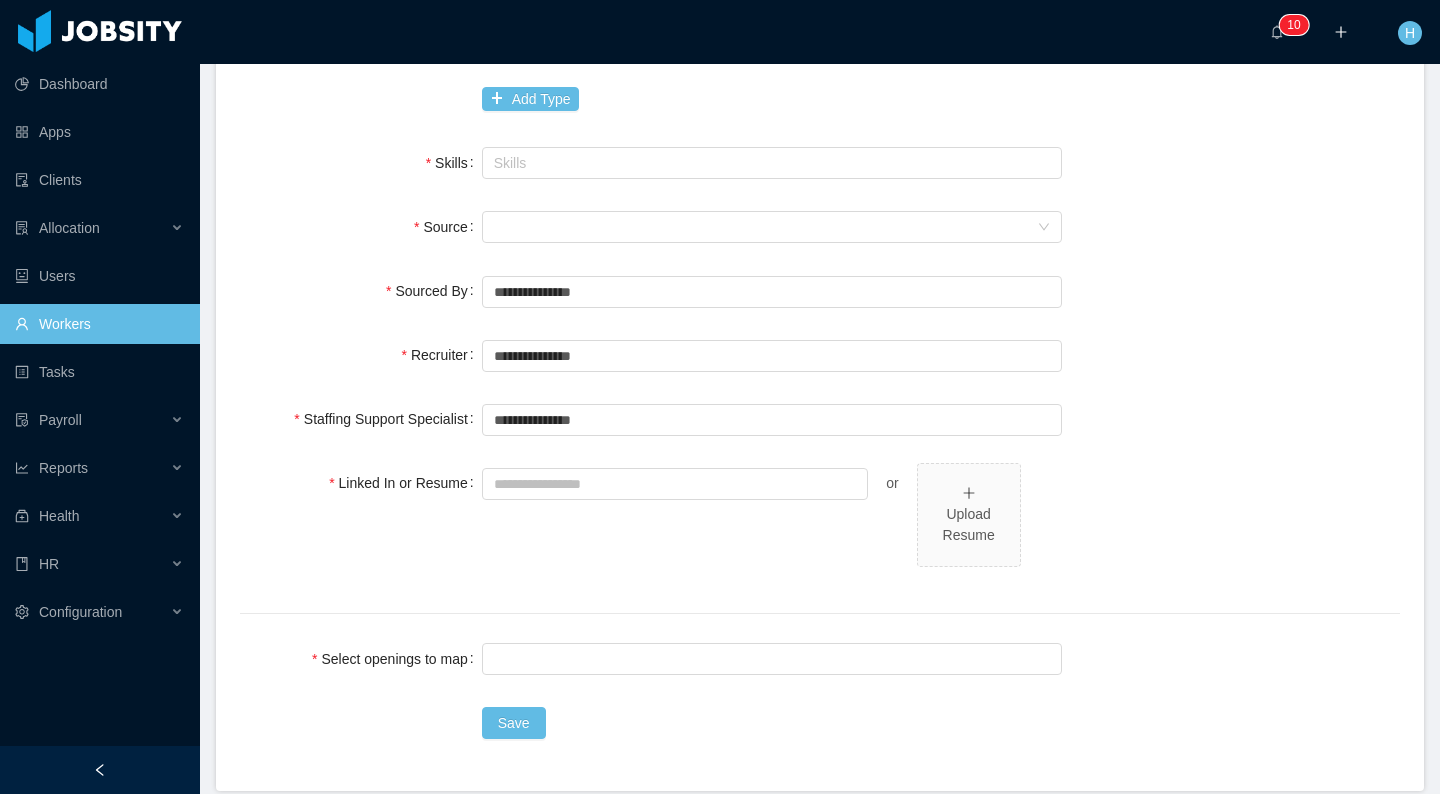 scroll, scrollTop: 700, scrollLeft: 0, axis: vertical 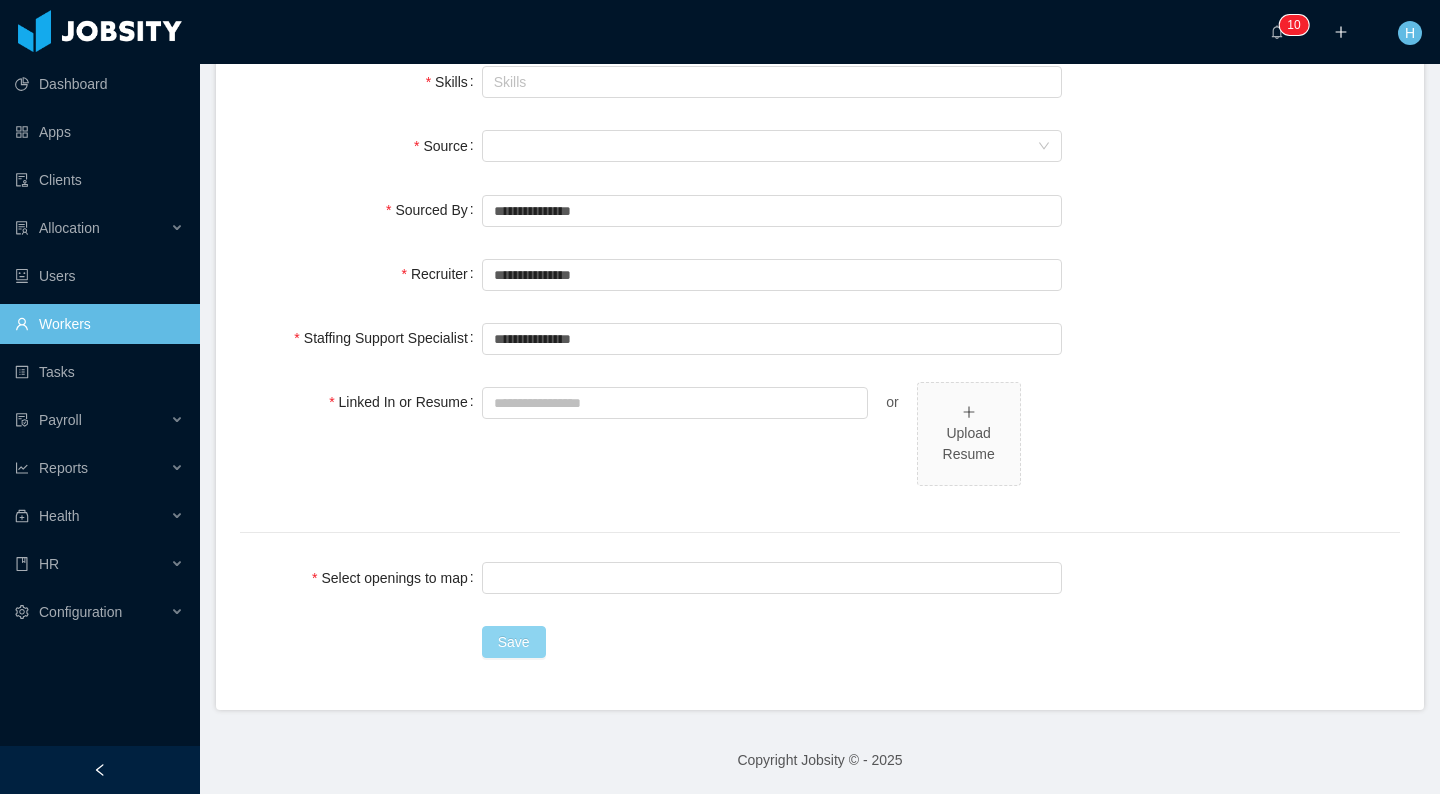 click on "Save" at bounding box center [514, 642] 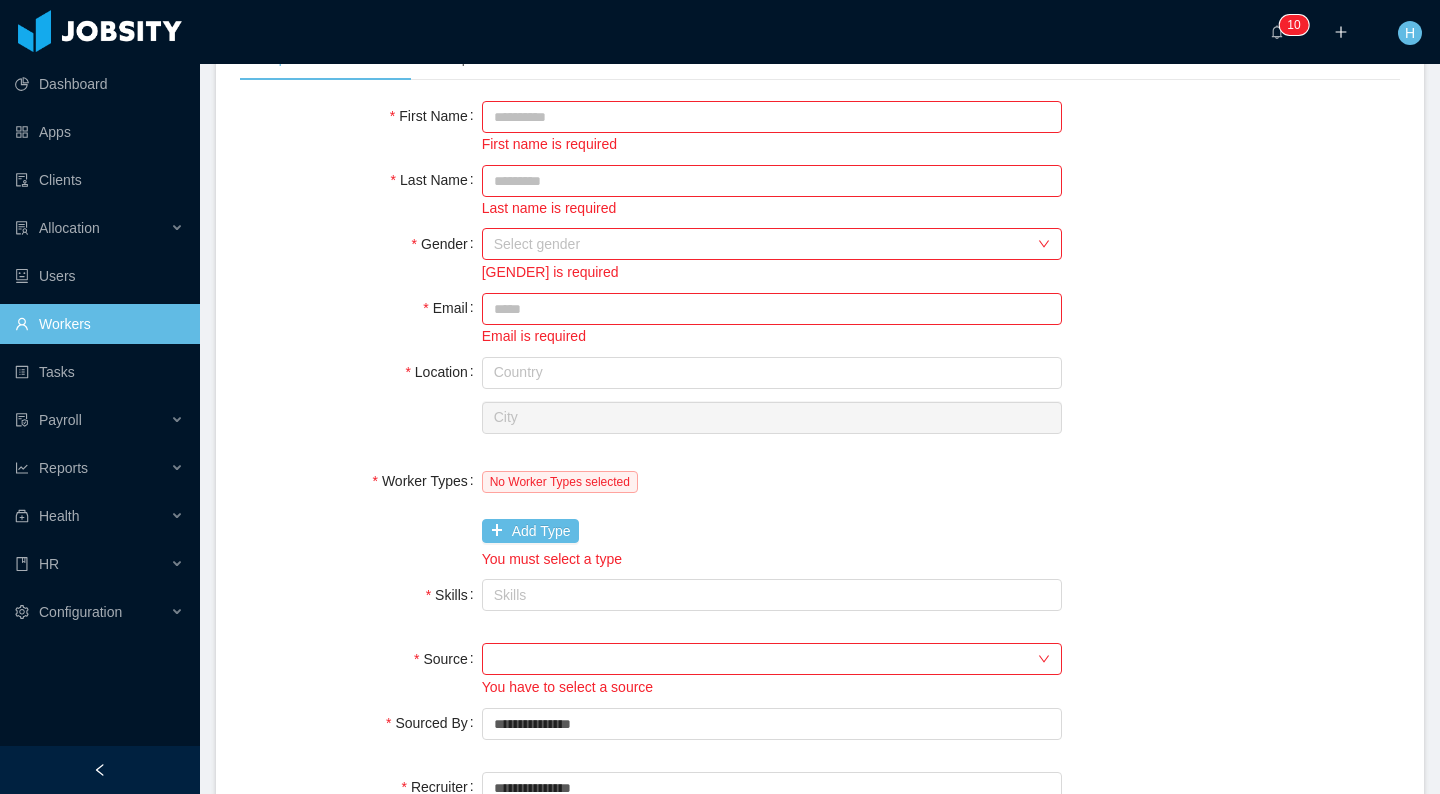 scroll, scrollTop: 452, scrollLeft: 0, axis: vertical 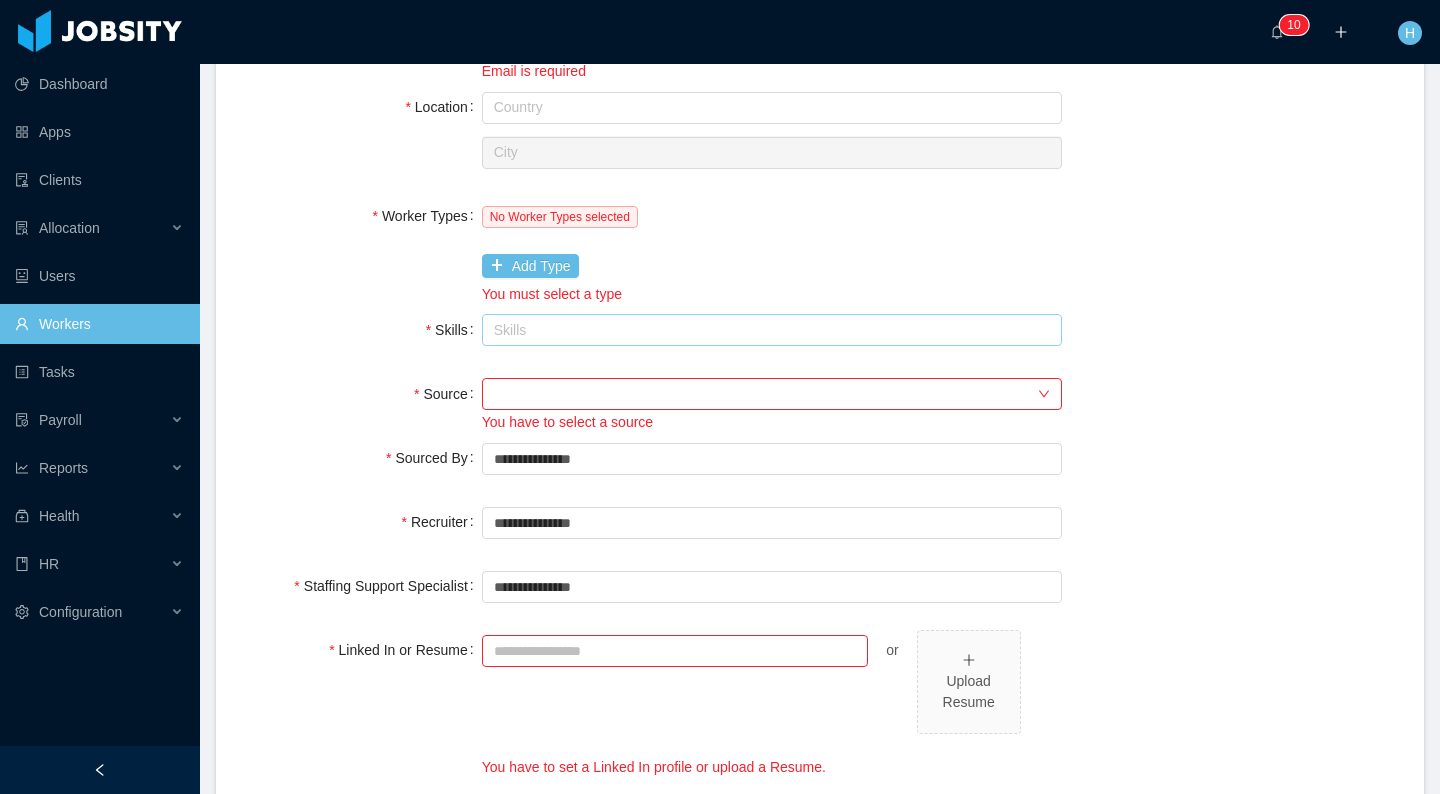 click on "Skills" at bounding box center [763, 330] 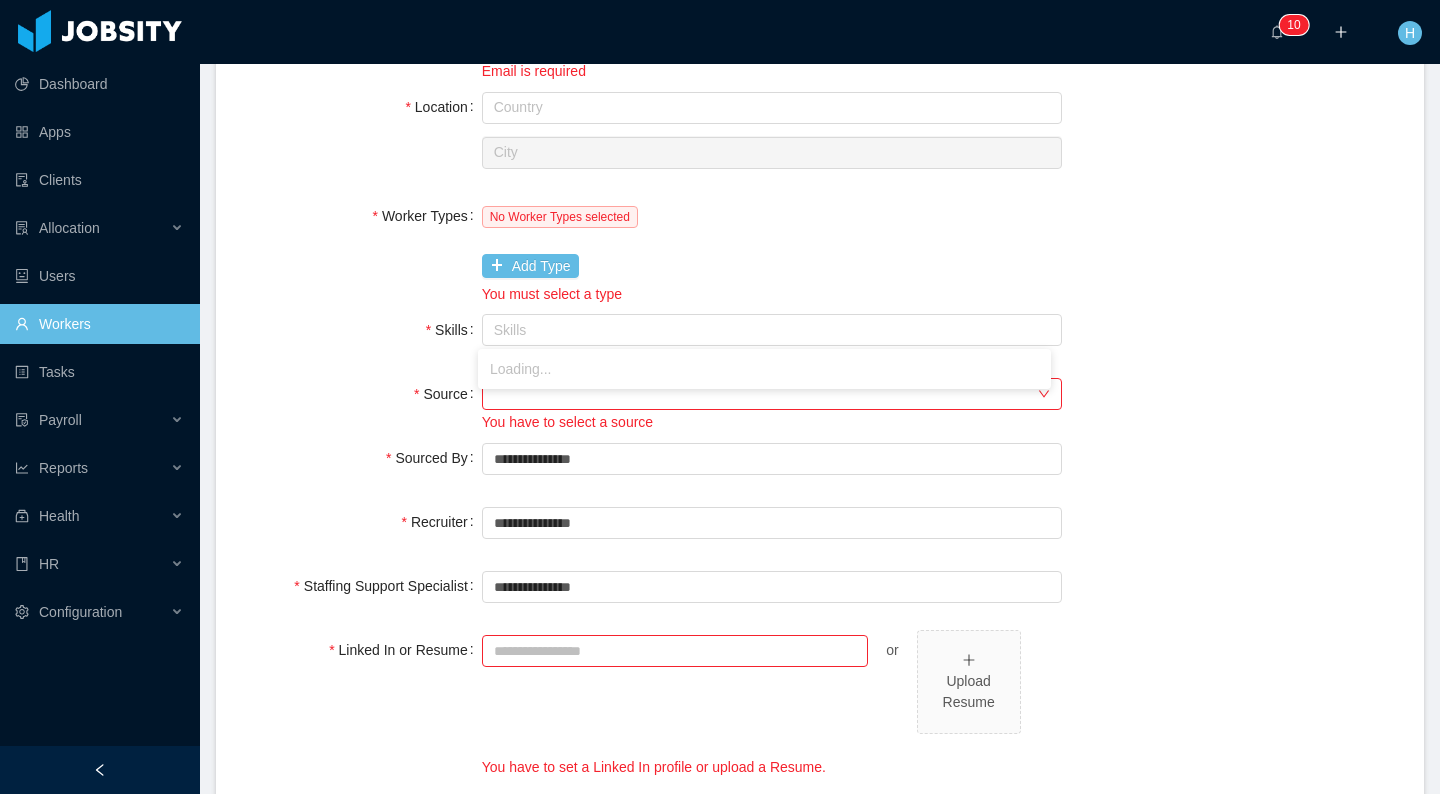 click on "Source Seniority   You have to select a source" at bounding box center (820, 403) 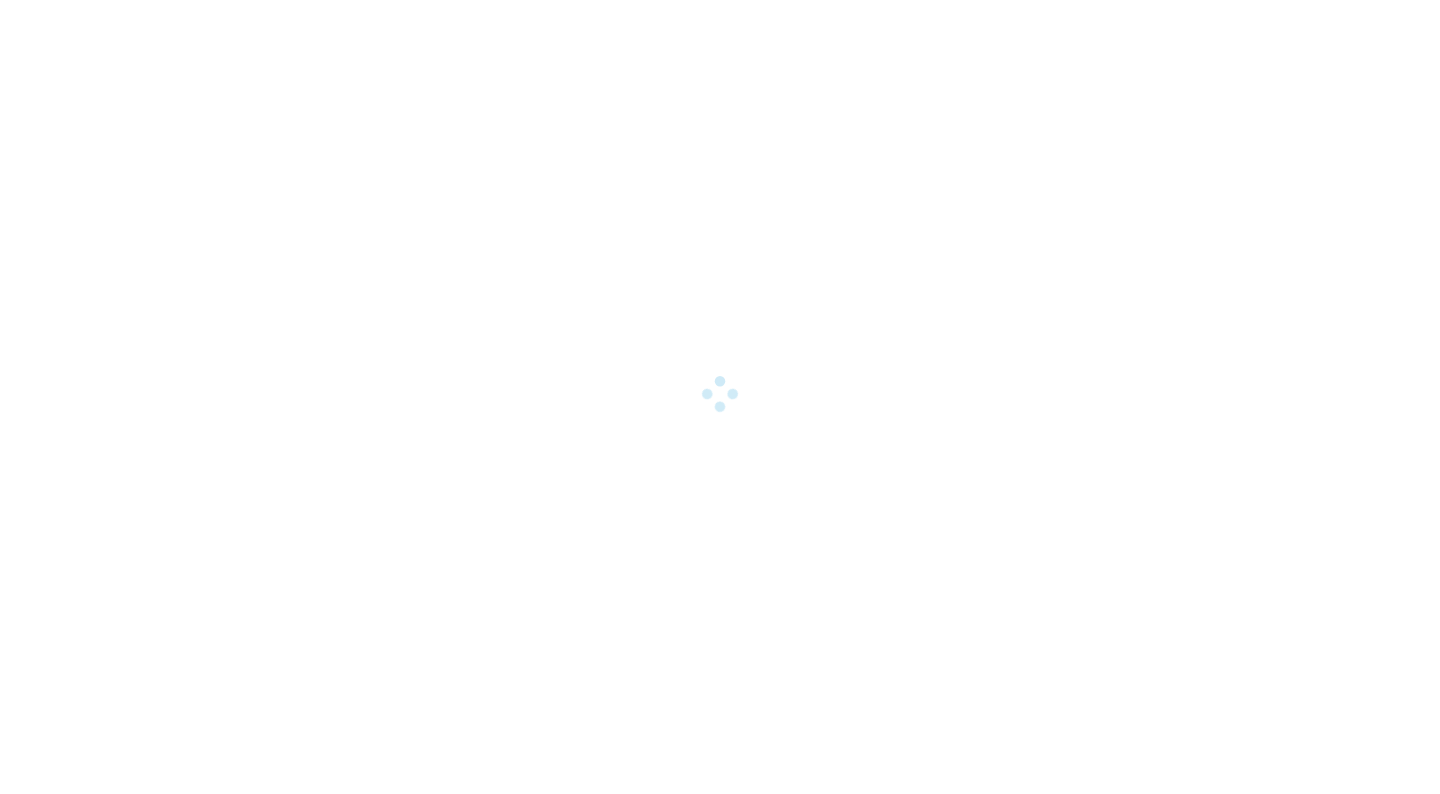 scroll, scrollTop: 0, scrollLeft: 0, axis: both 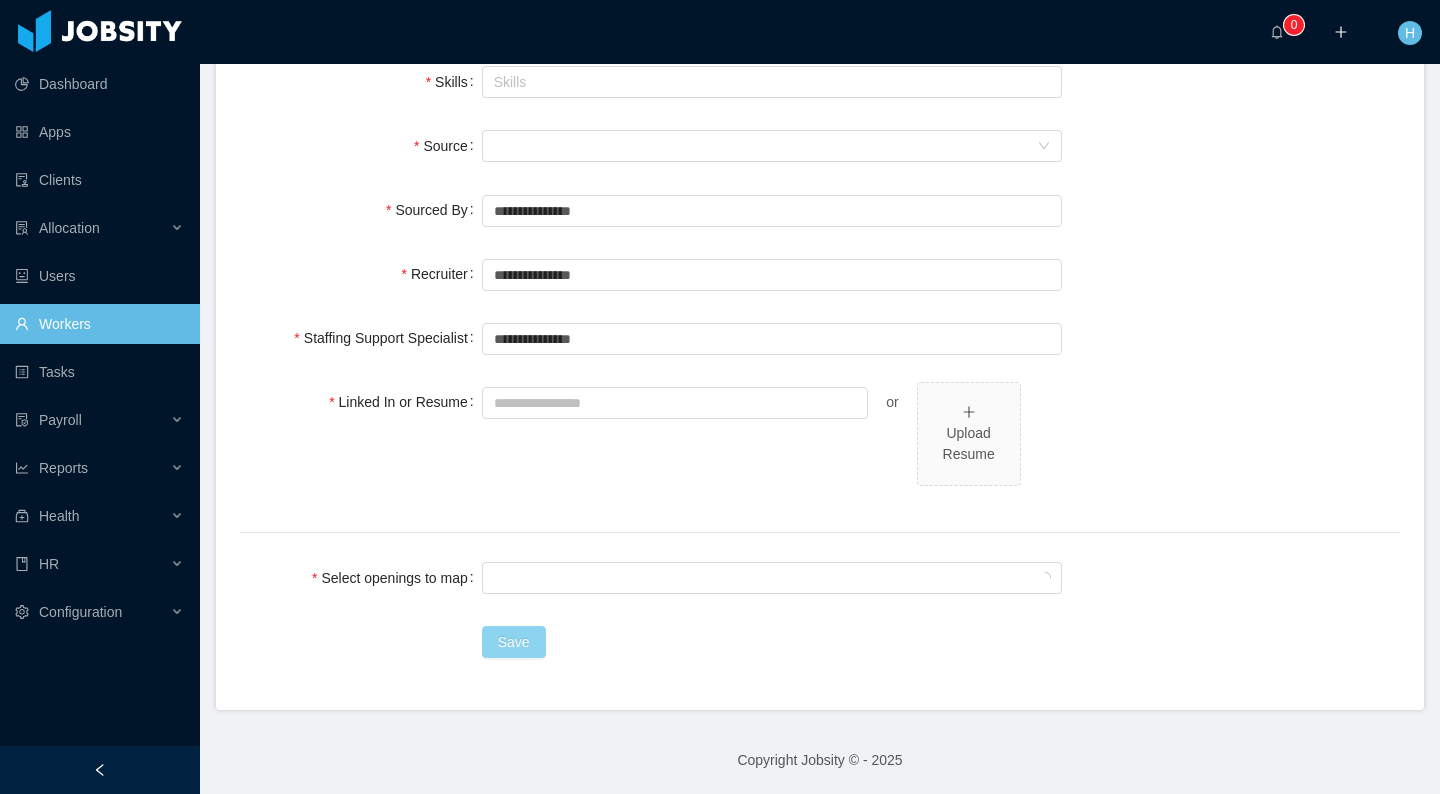 click on "Save" at bounding box center [514, 642] 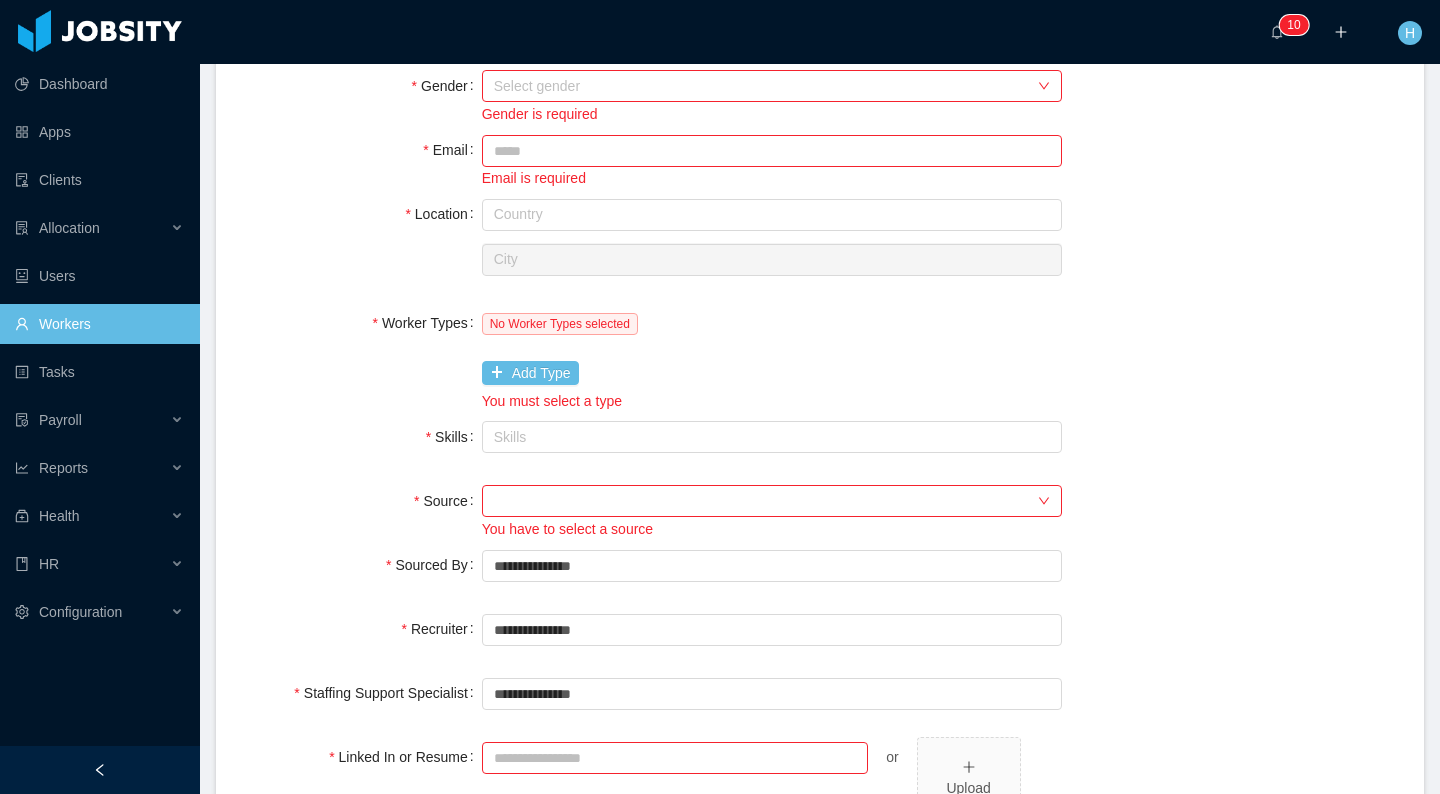 scroll, scrollTop: 358, scrollLeft: 0, axis: vertical 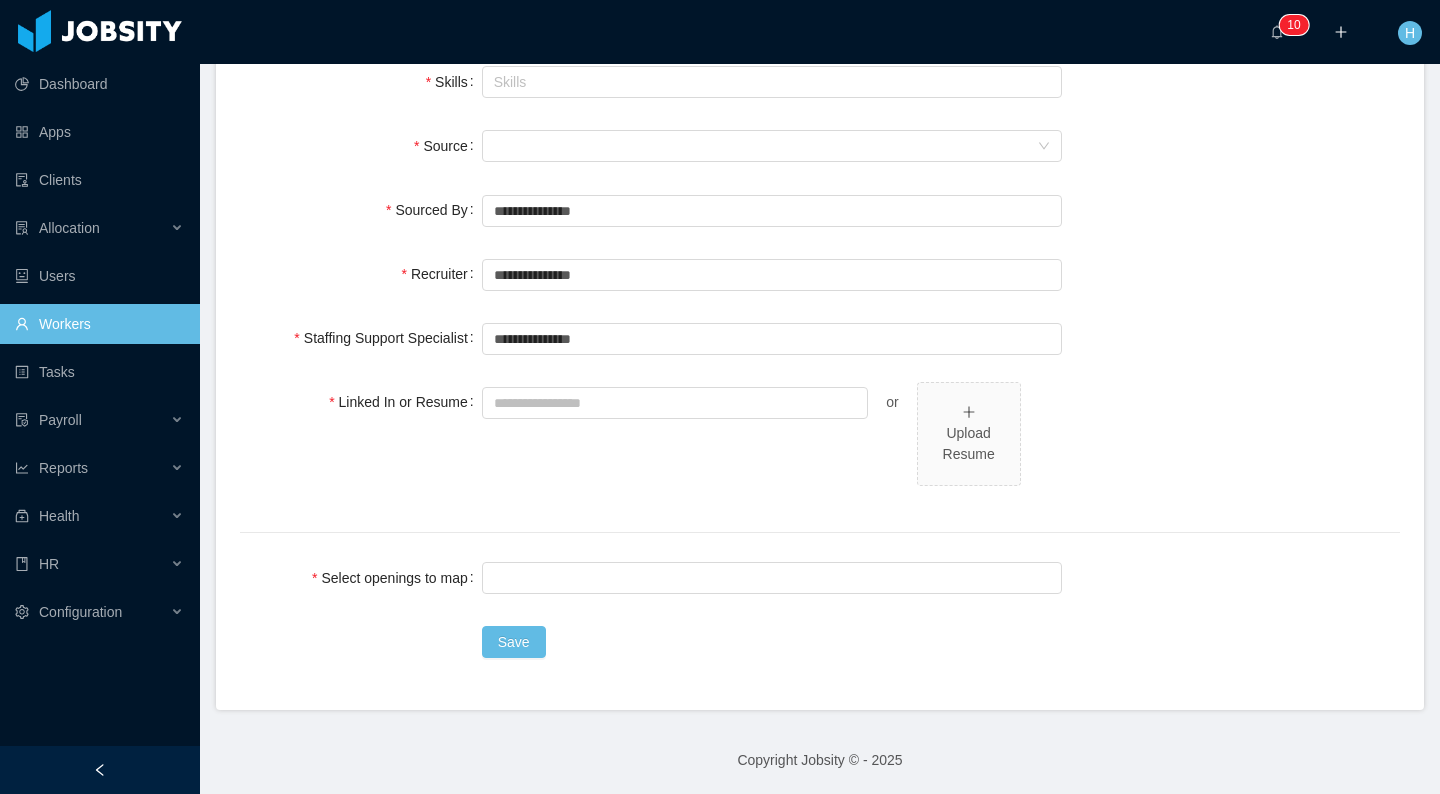 click on "Save" at bounding box center [820, 642] 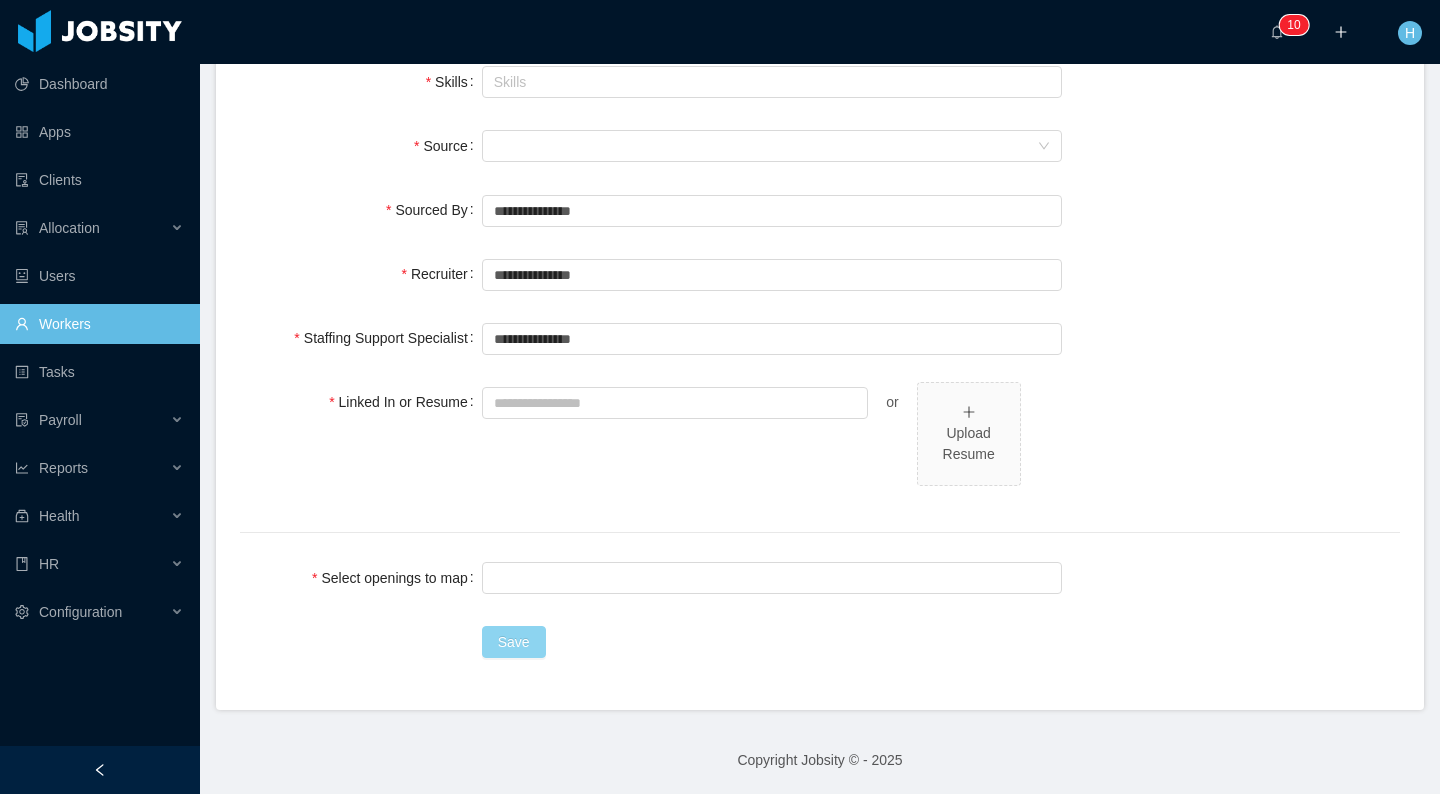 click on "Save" at bounding box center [514, 642] 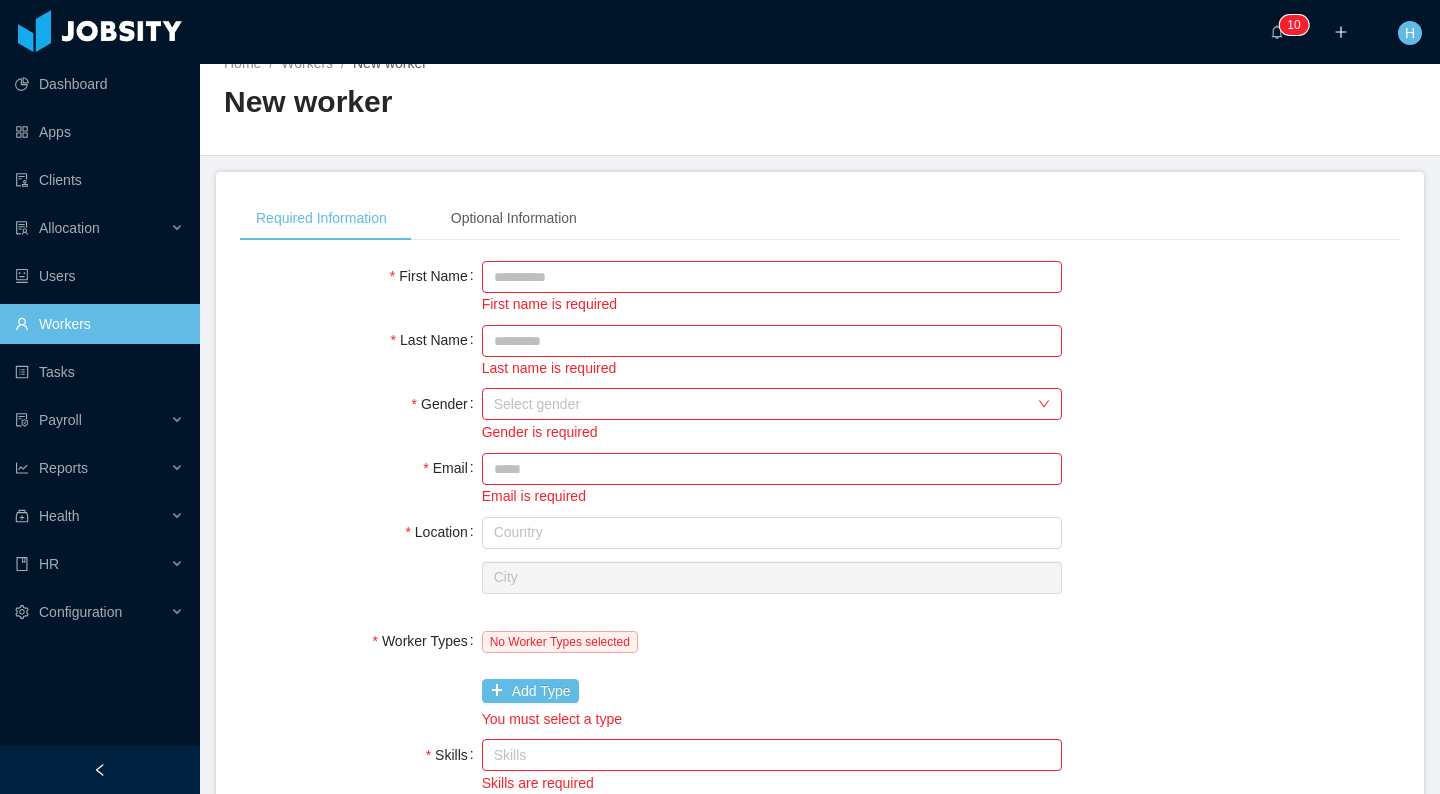 scroll, scrollTop: 259, scrollLeft: 0, axis: vertical 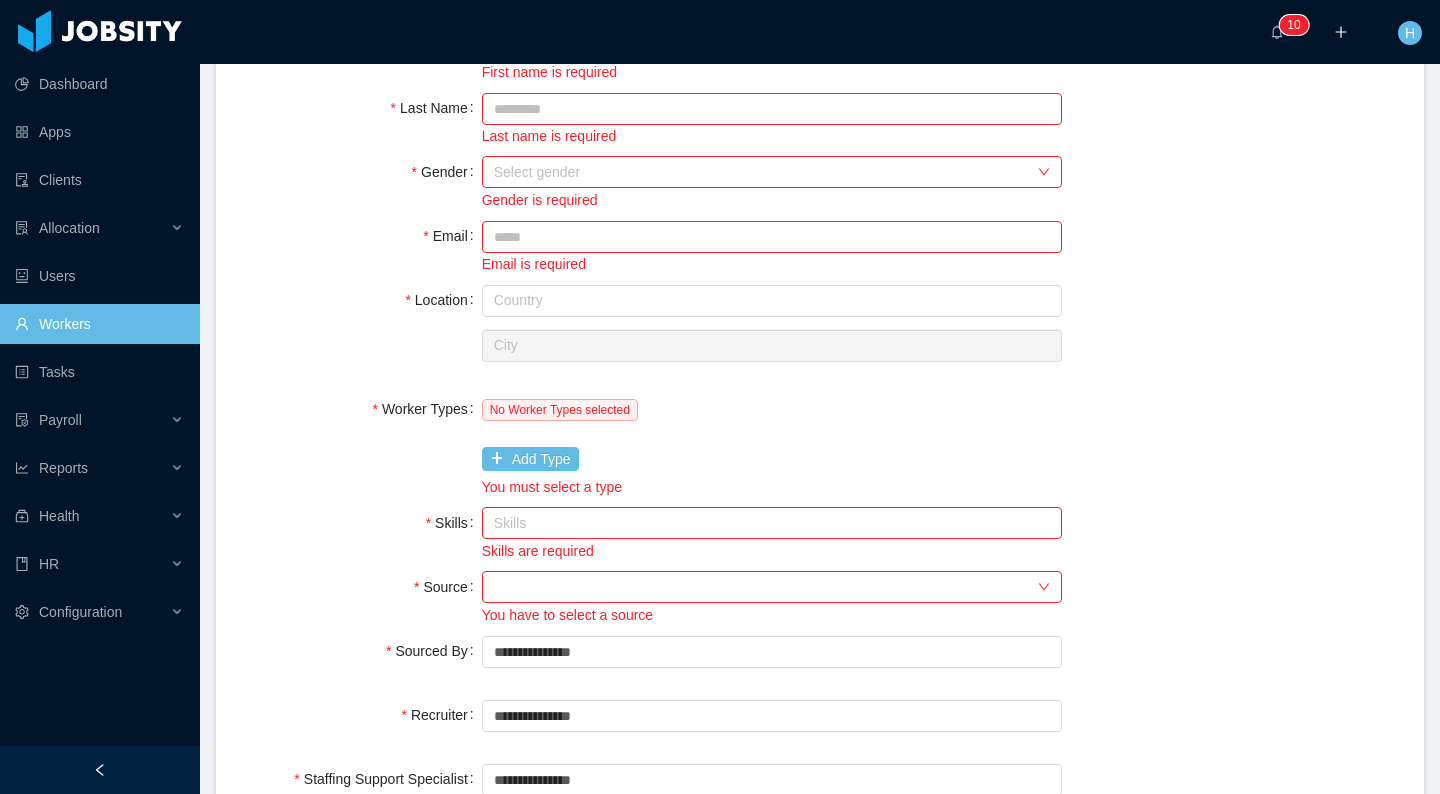 click on "Skills" at bounding box center (763, 523) 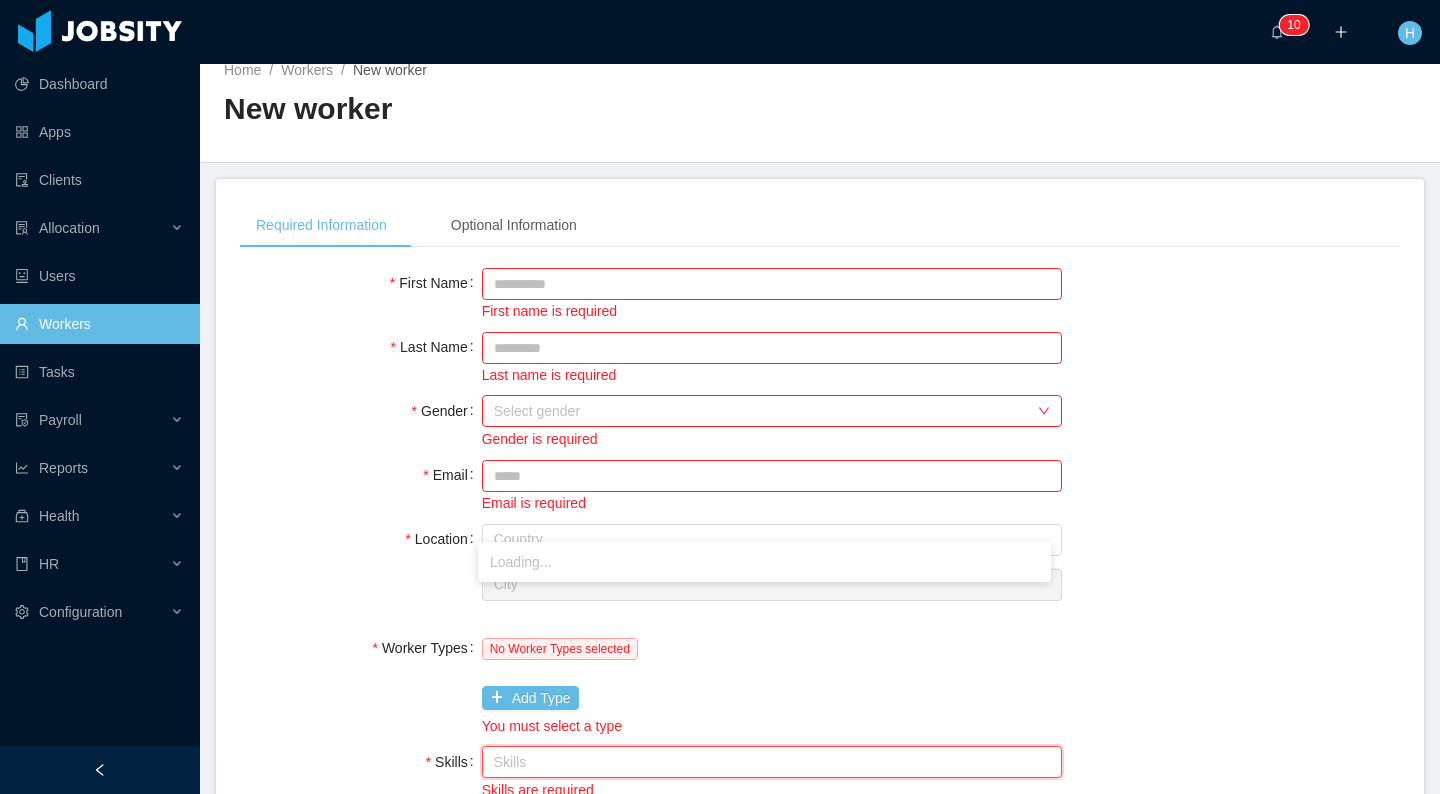 scroll, scrollTop: 0, scrollLeft: 0, axis: both 